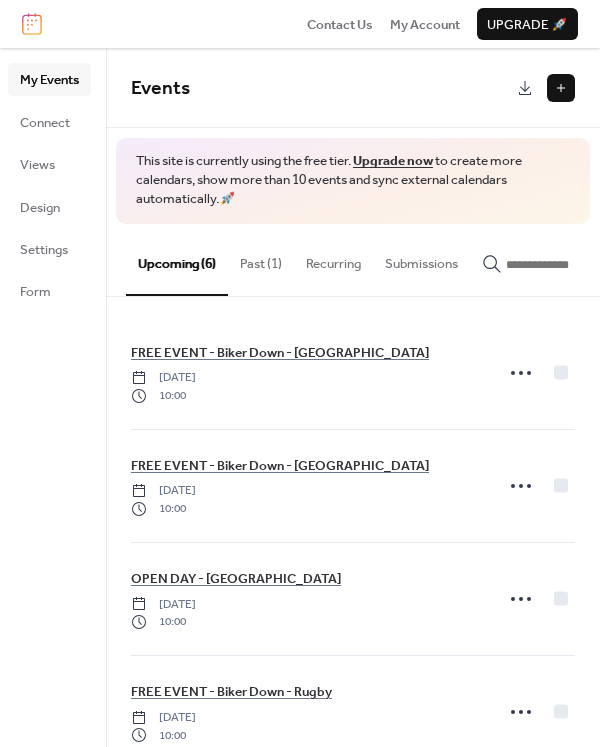 scroll, scrollTop: 0, scrollLeft: 0, axis: both 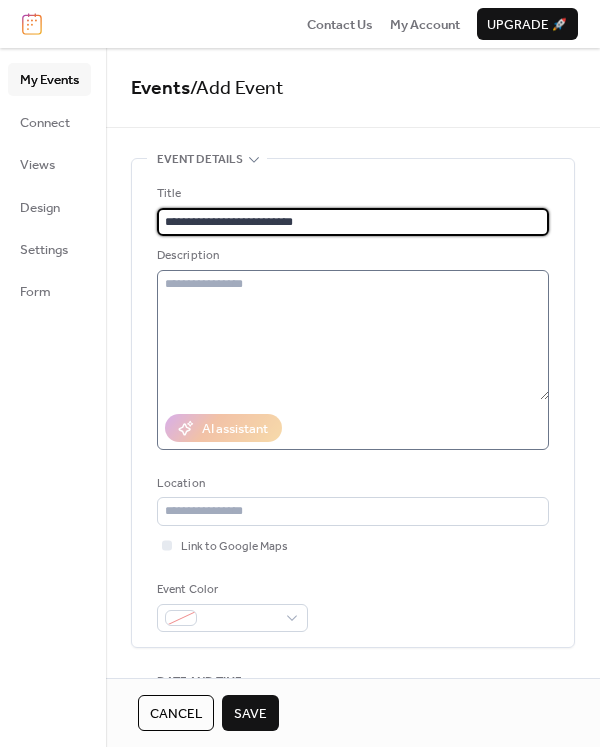 type on "**********" 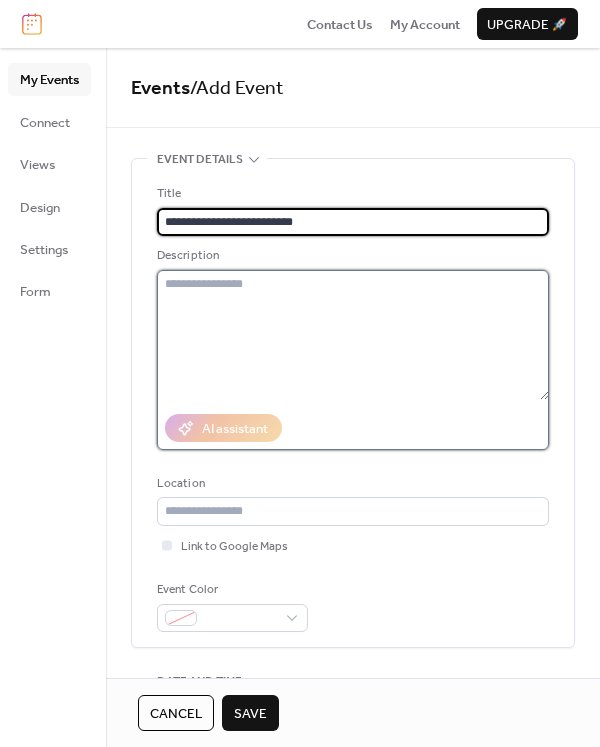 click at bounding box center [353, 335] 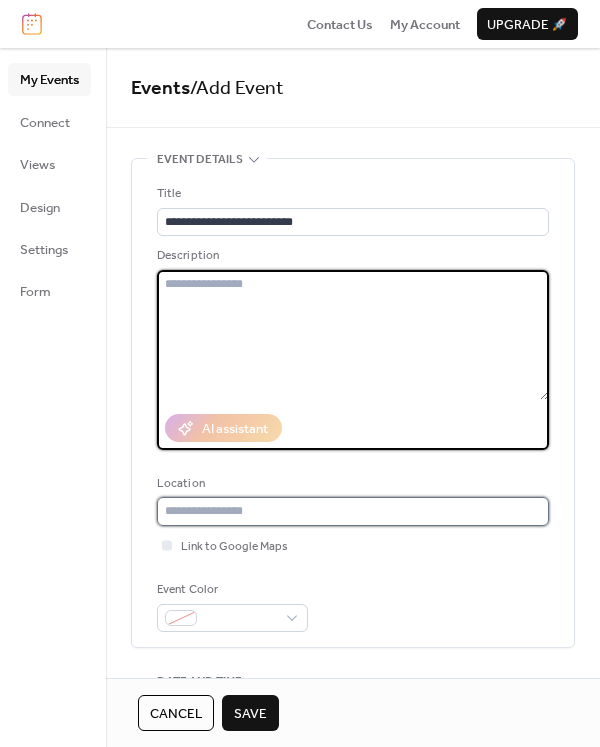 click at bounding box center [353, 511] 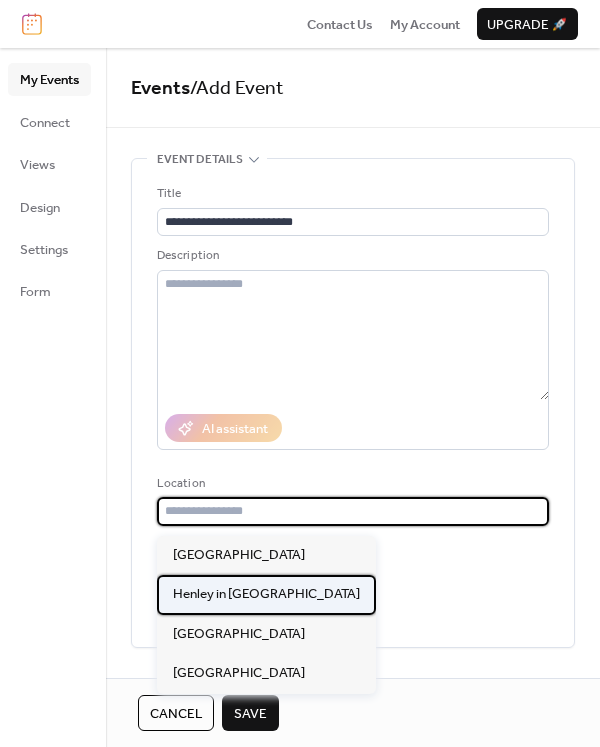 click on "Henley in [GEOGRAPHIC_DATA]" at bounding box center (266, 594) 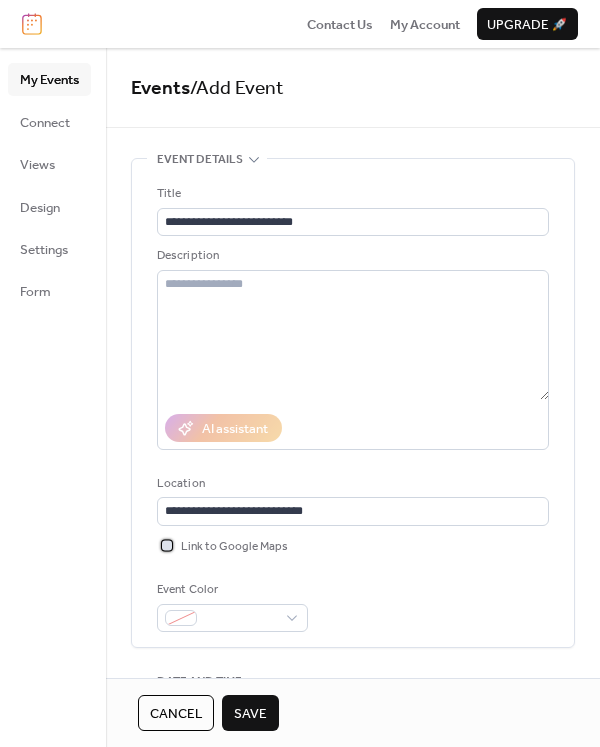 click at bounding box center (167, 545) 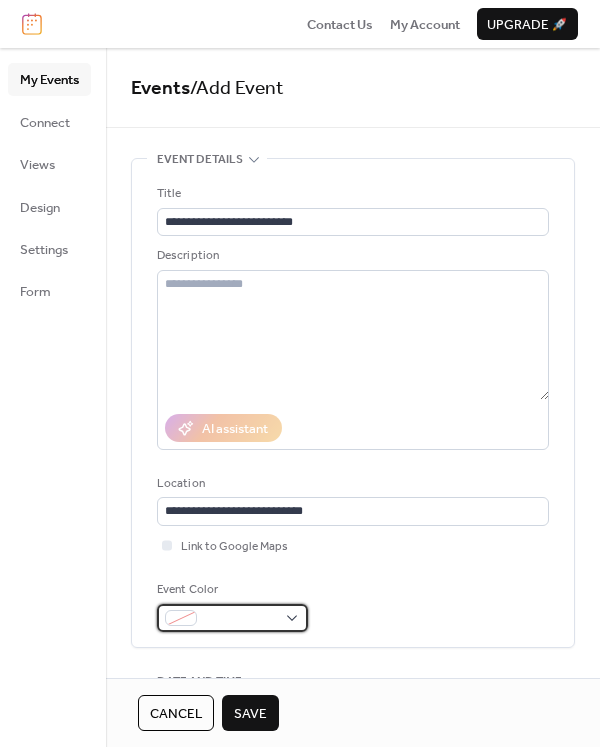 click at bounding box center [240, 619] 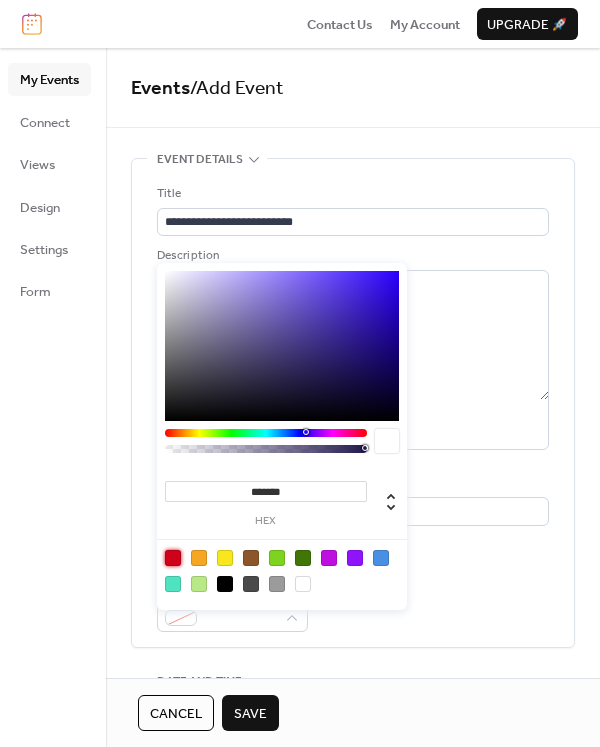 click at bounding box center (173, 558) 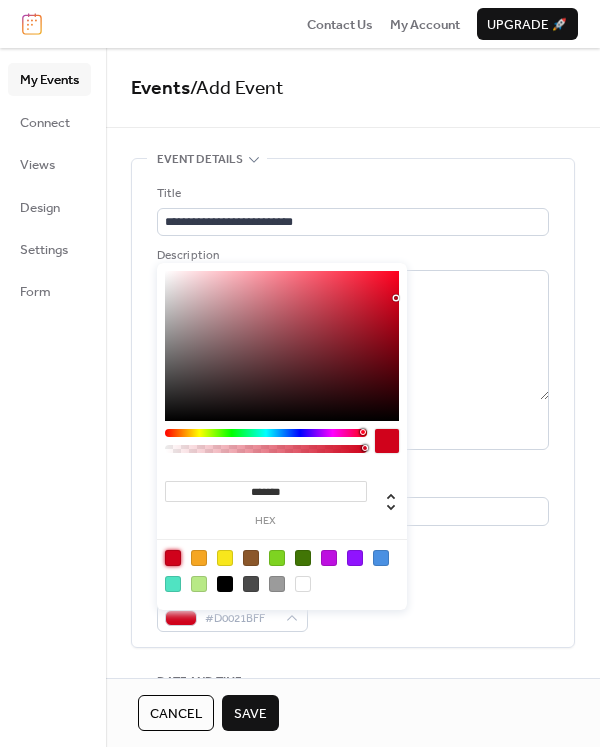 click on "**********" at bounding box center (353, 408) 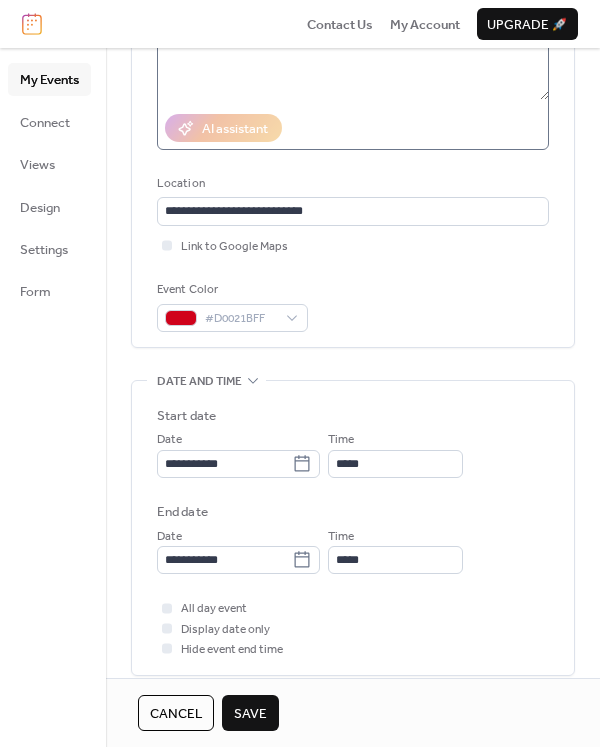 scroll, scrollTop: 360, scrollLeft: 0, axis: vertical 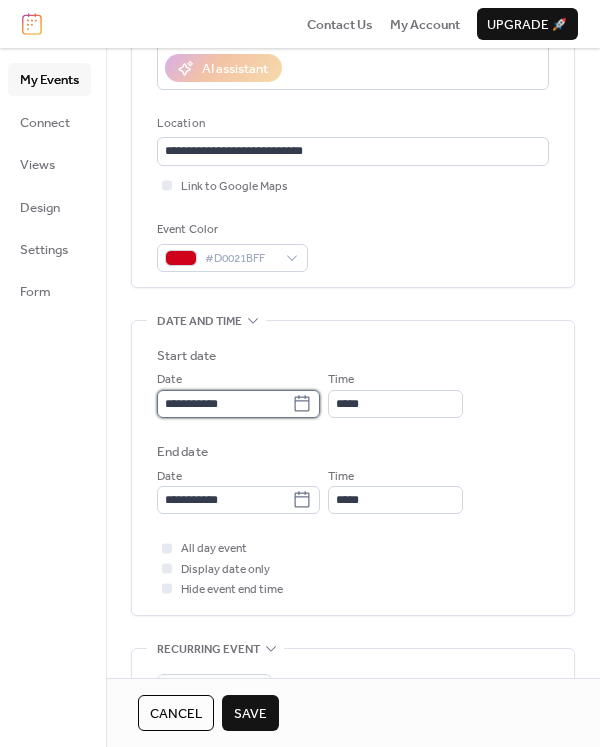 click on "**********" at bounding box center [224, 404] 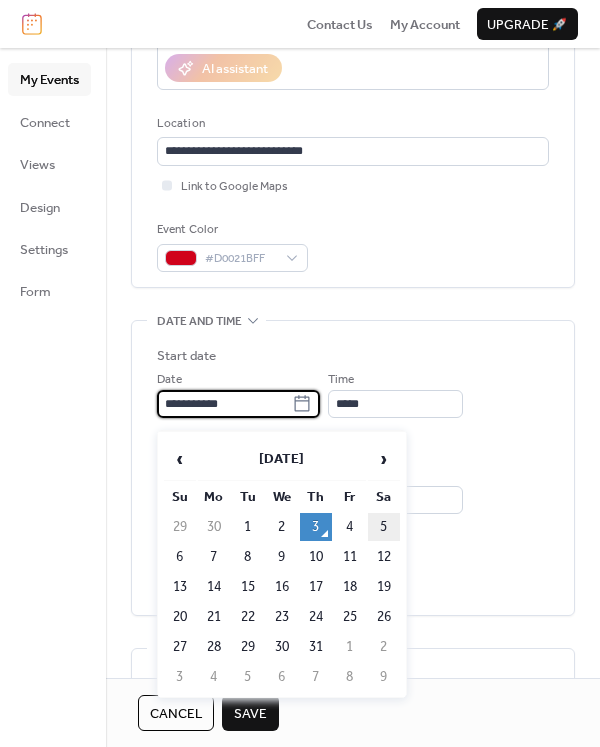 click on "5" at bounding box center (384, 527) 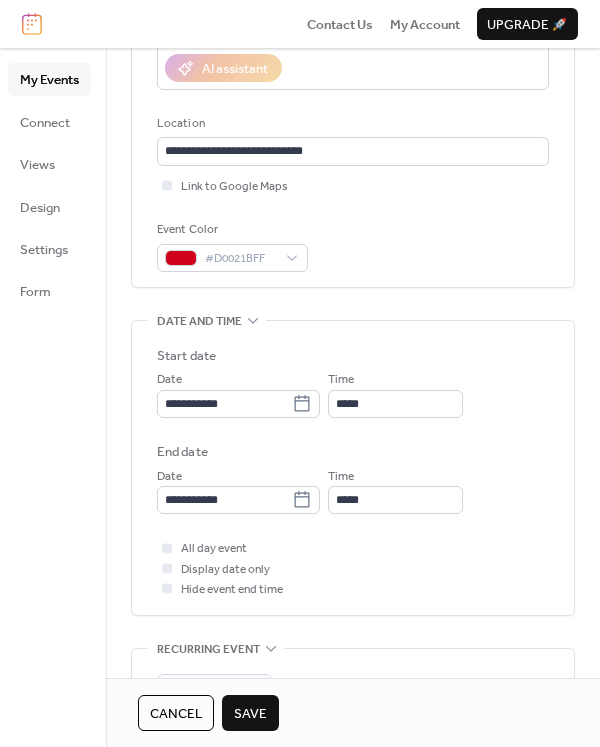 type on "**********" 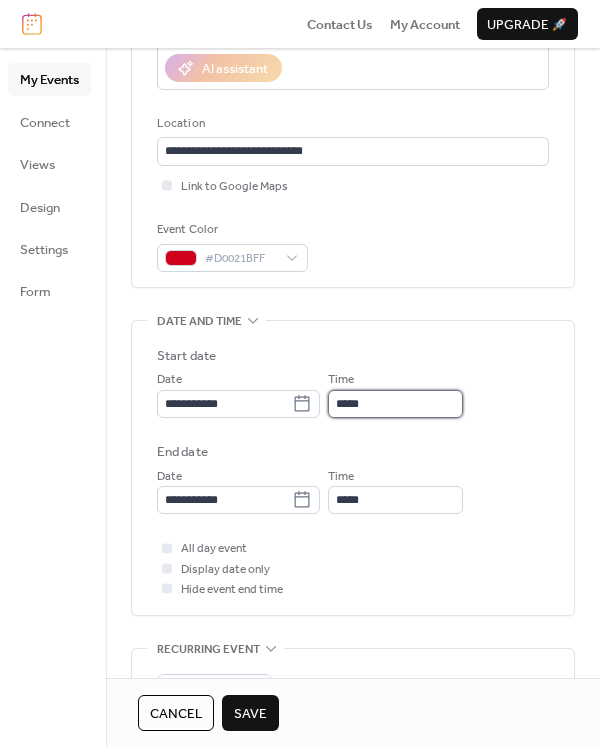 click on "*****" at bounding box center (395, 404) 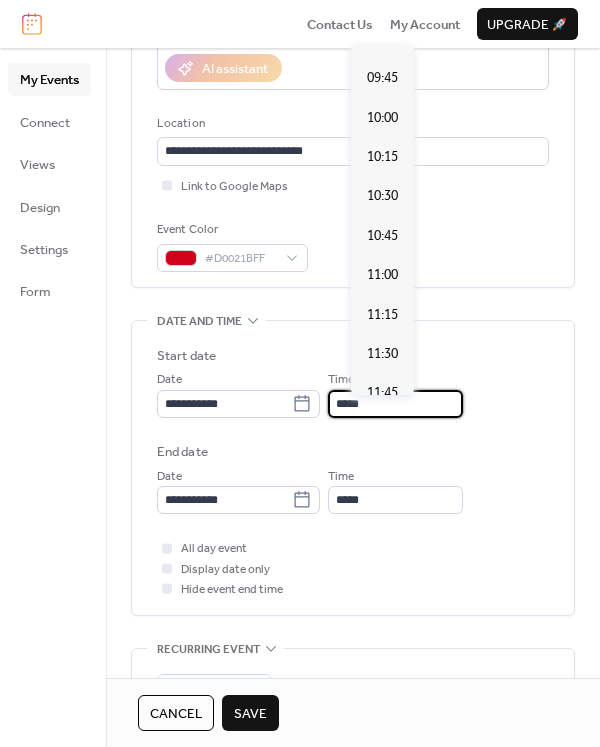 scroll, scrollTop: 1331, scrollLeft: 0, axis: vertical 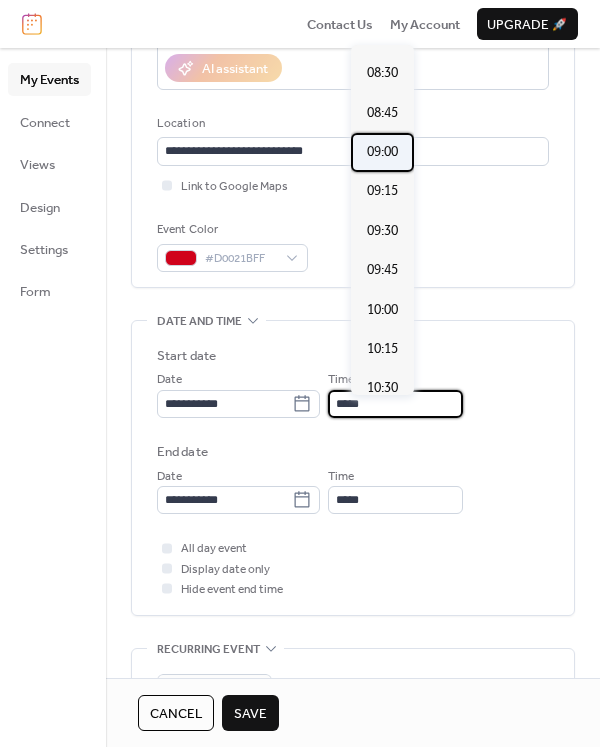 click on "09:00" at bounding box center (382, 152) 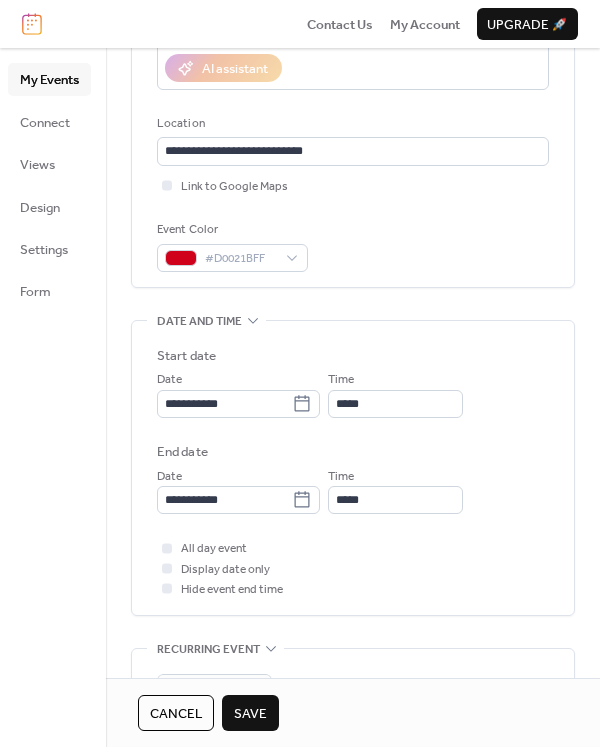 type on "*****" 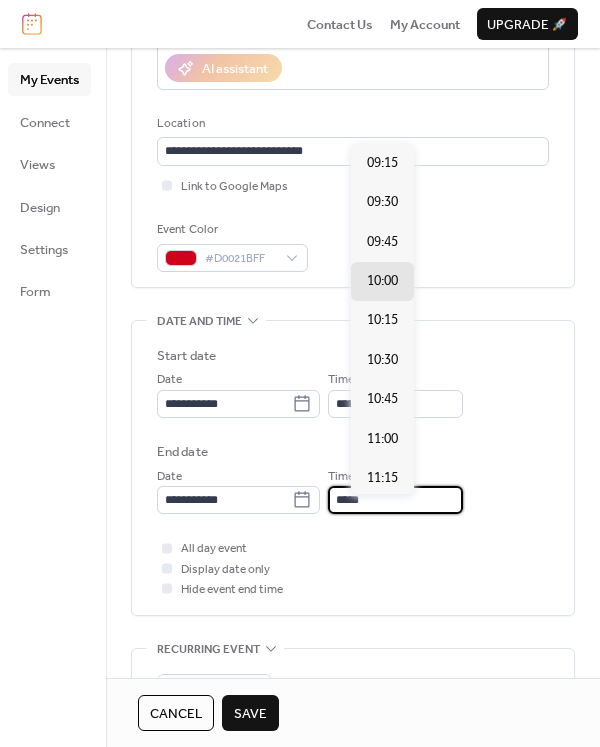 click on "*****" at bounding box center (395, 500) 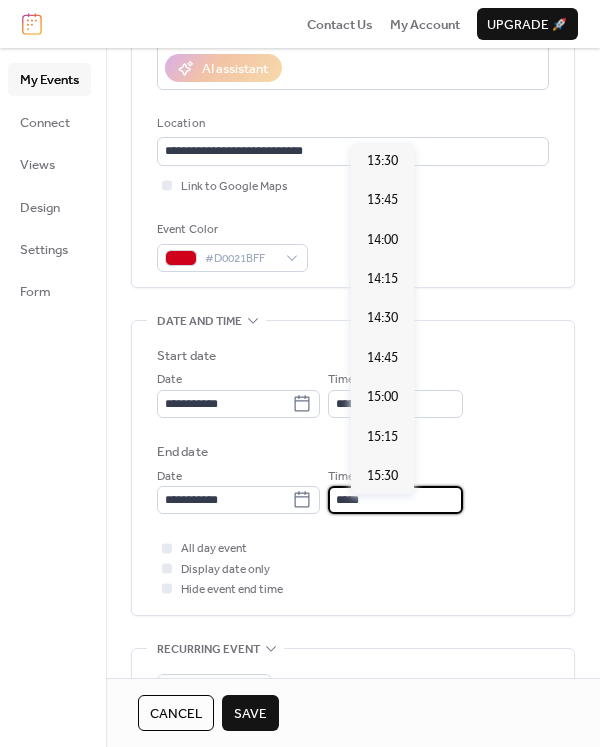 scroll, scrollTop: 768, scrollLeft: 0, axis: vertical 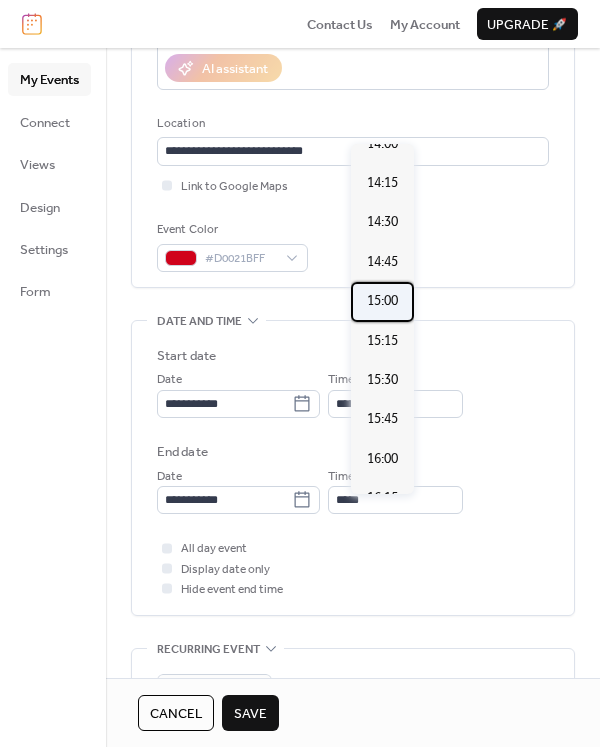 click on "15:00" at bounding box center [382, 301] 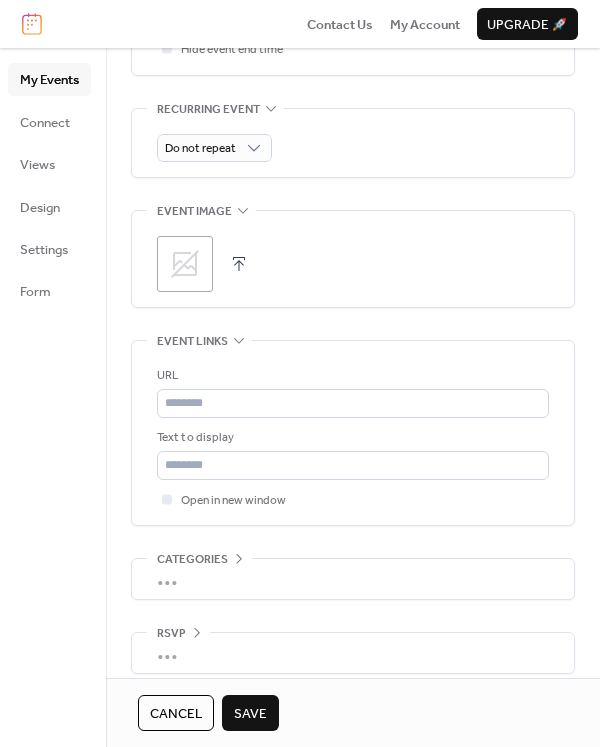 scroll, scrollTop: 927, scrollLeft: 0, axis: vertical 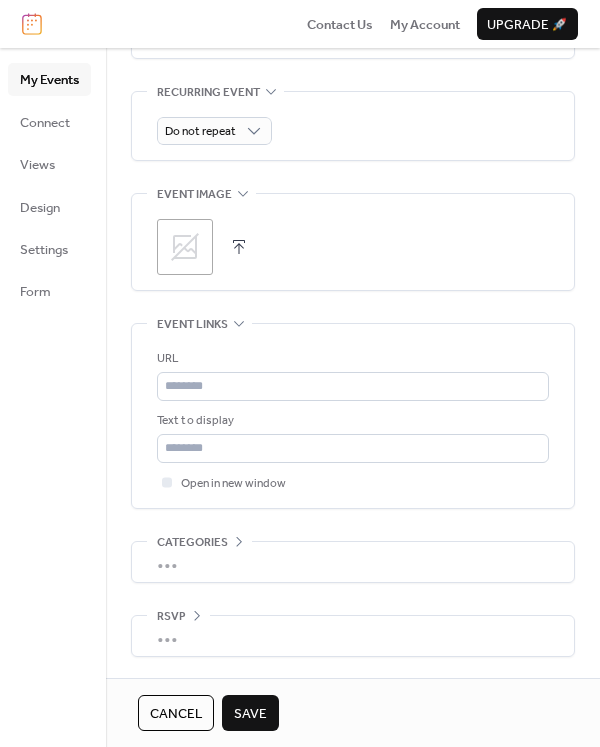 click at bounding box center (239, 247) 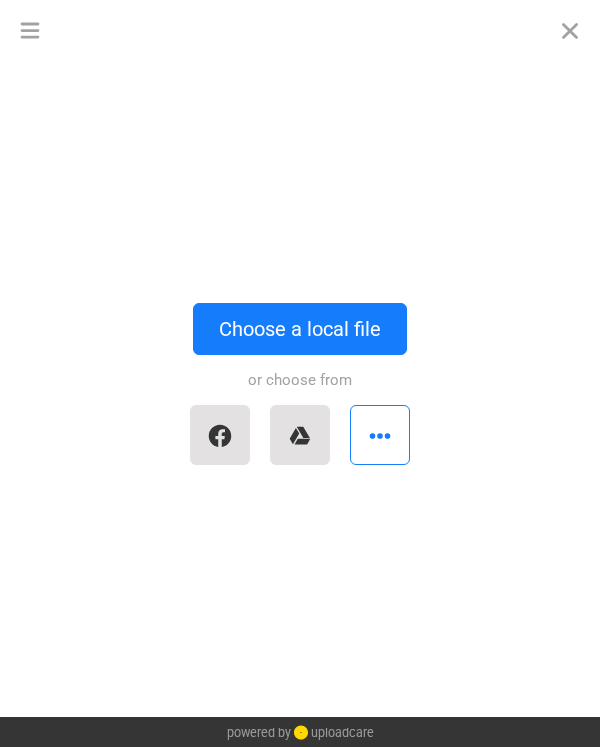 scroll, scrollTop: 927, scrollLeft: 0, axis: vertical 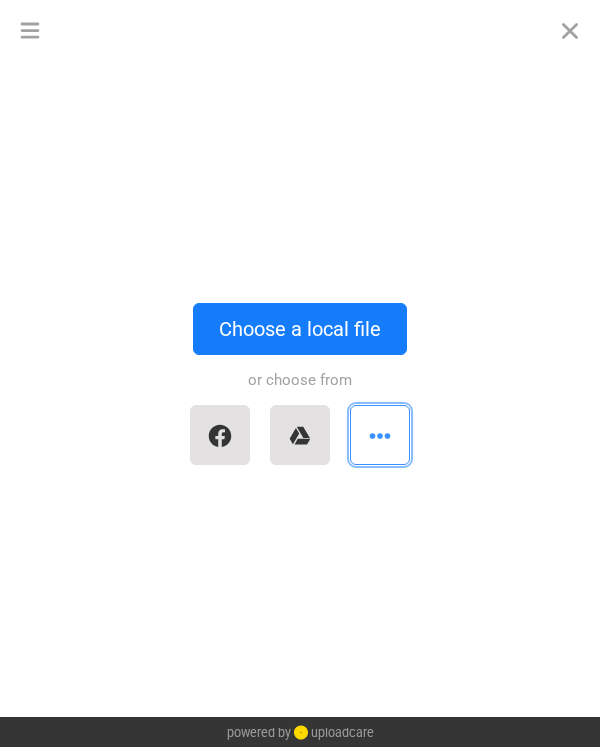 click at bounding box center (380, 435) 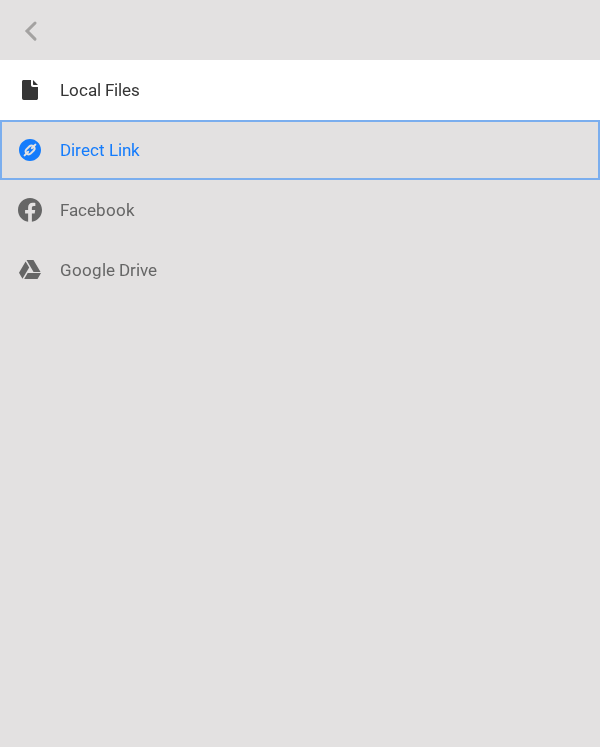 click at bounding box center [300, 150] 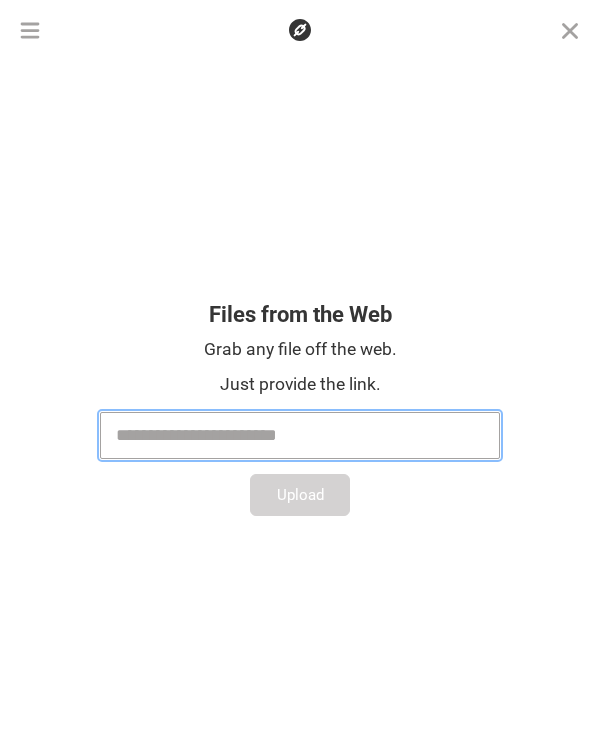 click at bounding box center [300, 435] 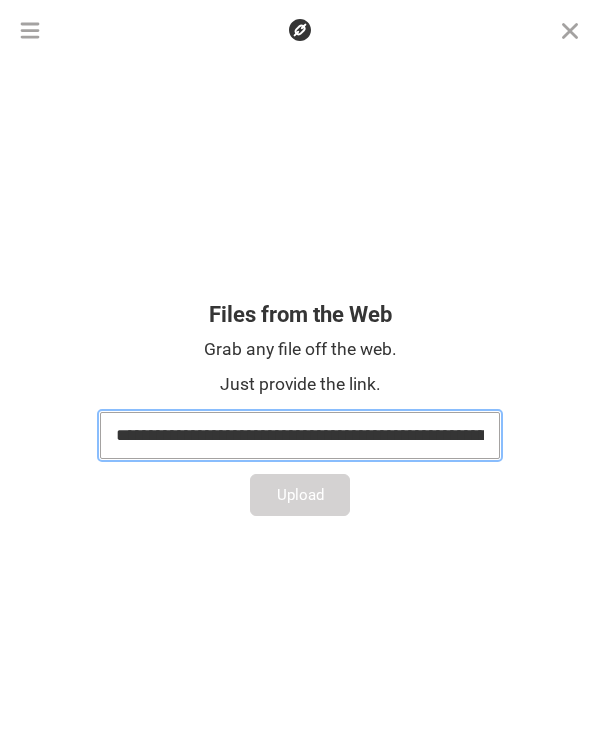 scroll, scrollTop: 0, scrollLeft: 3316, axis: horizontal 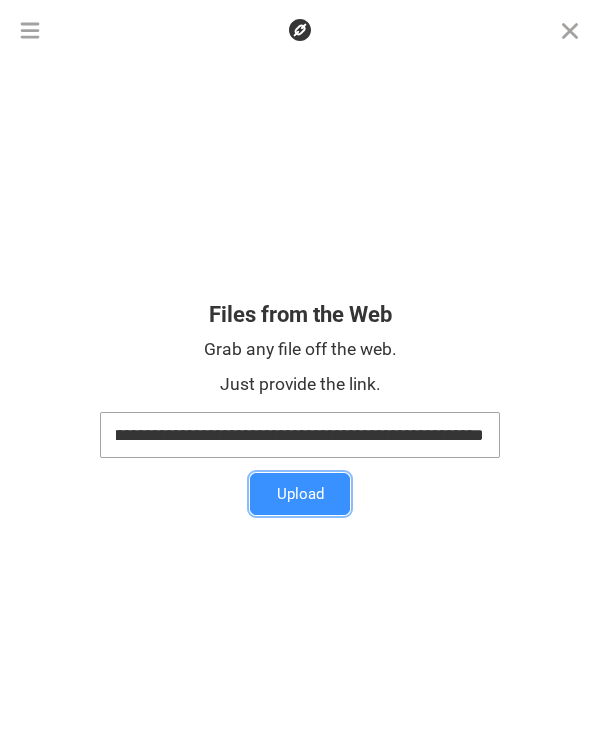 click on "Upload" at bounding box center (300, 494) 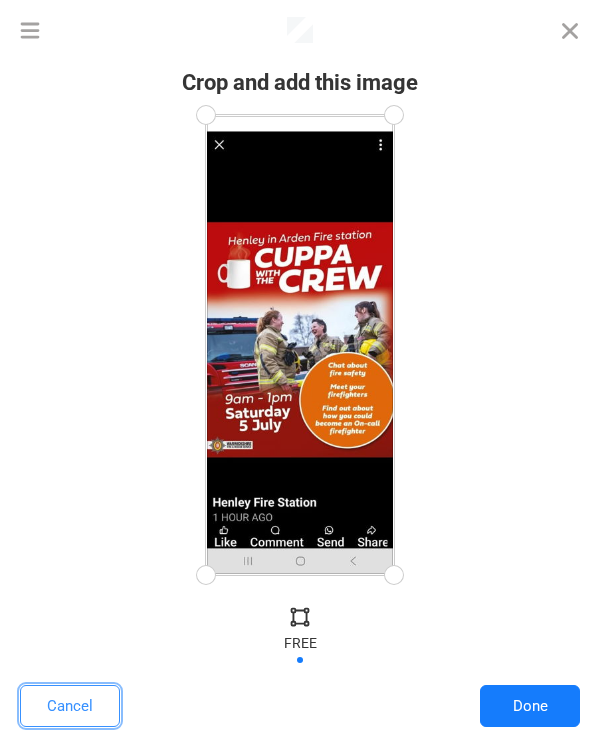 click on "Cancel" at bounding box center [70, 706] 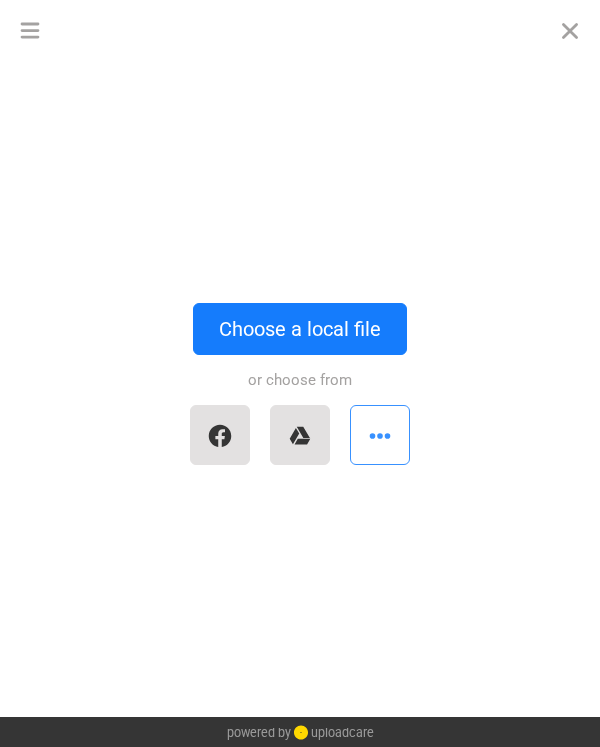 drag, startPoint x: 379, startPoint y: 471, endPoint x: 371, endPoint y: 447, distance: 25.298222 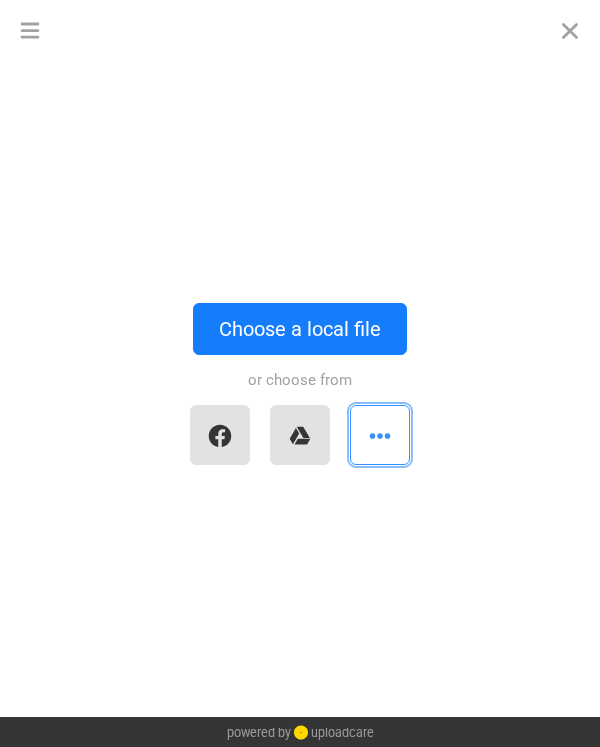 click at bounding box center (380, 435) 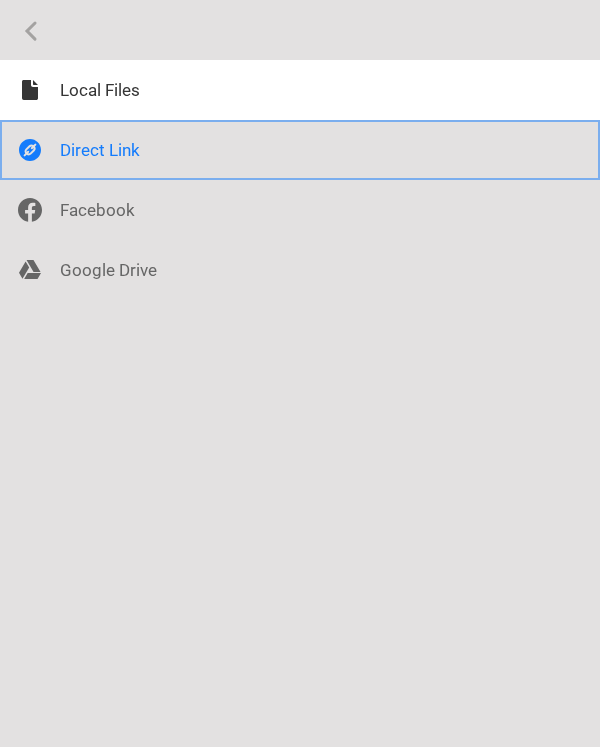 click at bounding box center [300, 150] 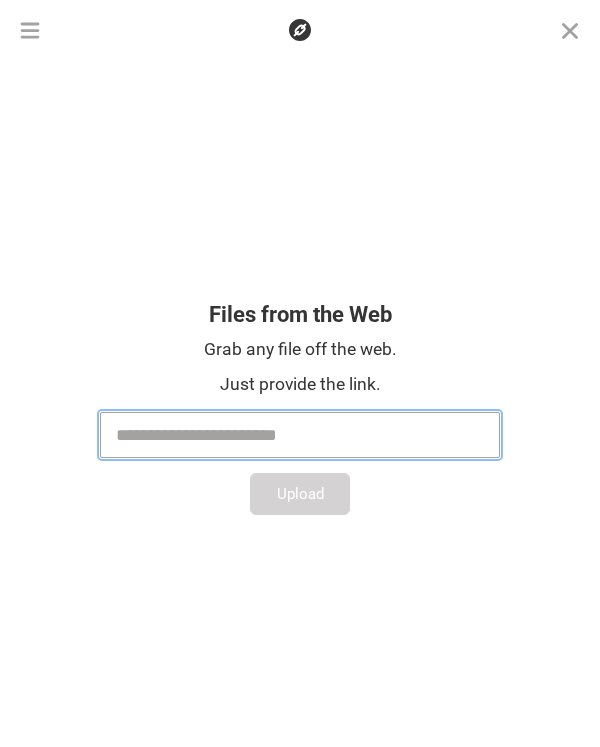 click at bounding box center [300, 435] 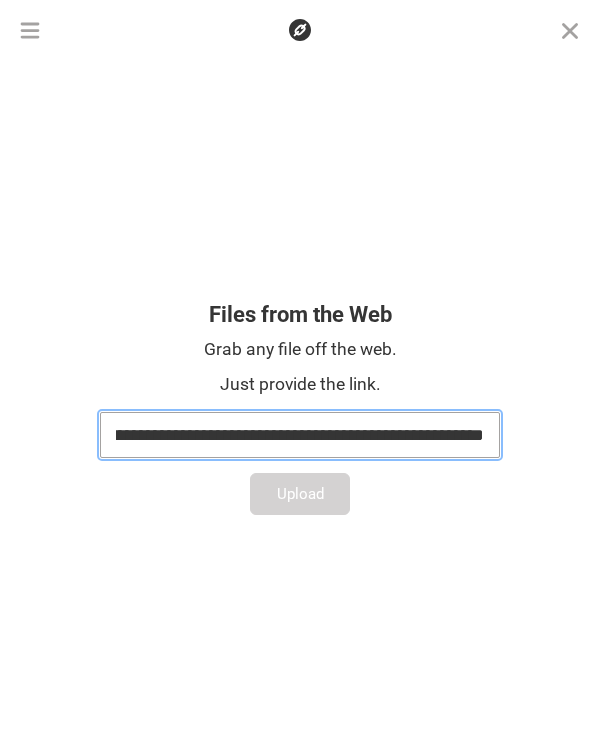 scroll, scrollTop: 0, scrollLeft: 3291, axis: horizontal 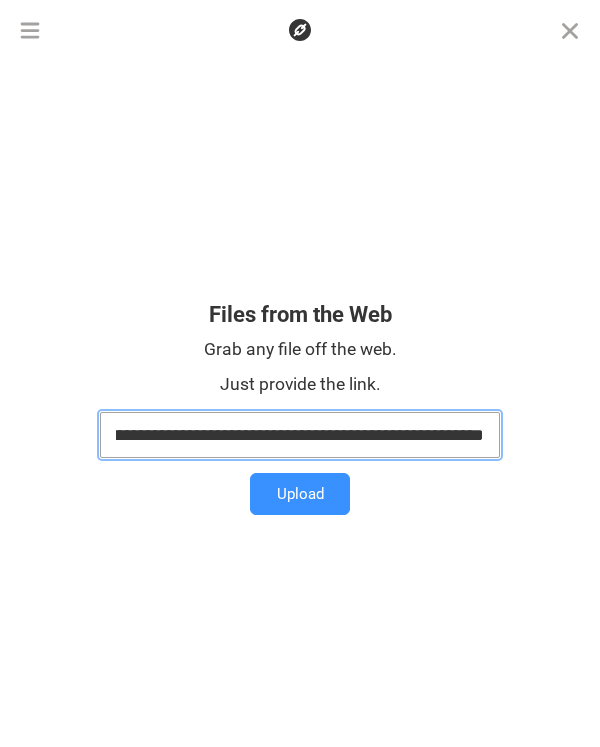 type on "**********" 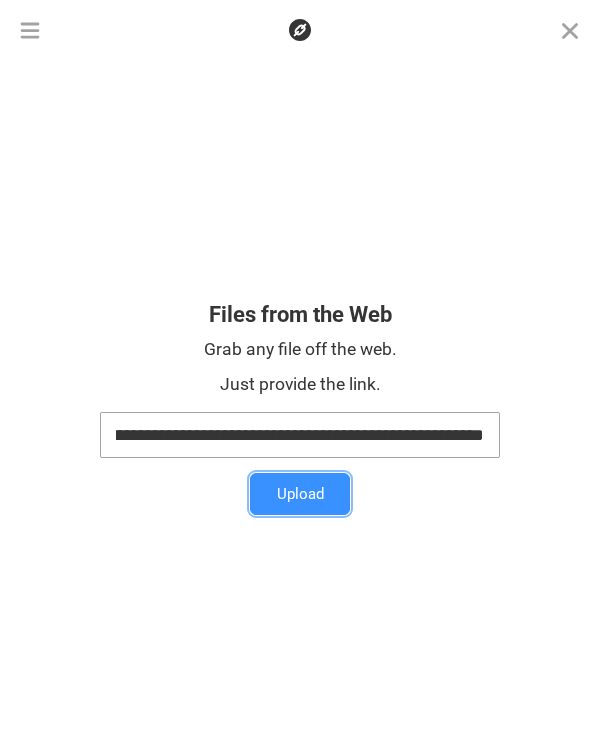 click on "Upload" at bounding box center [300, 494] 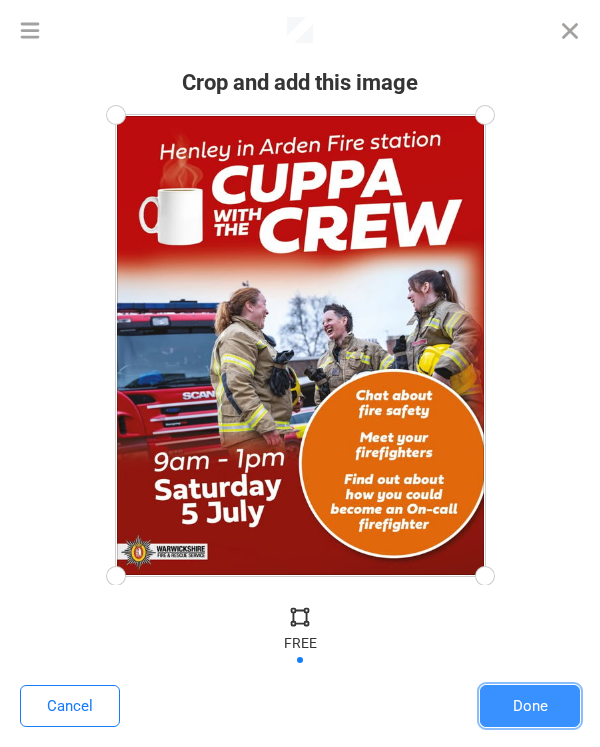 click on "Done" at bounding box center (530, 706) 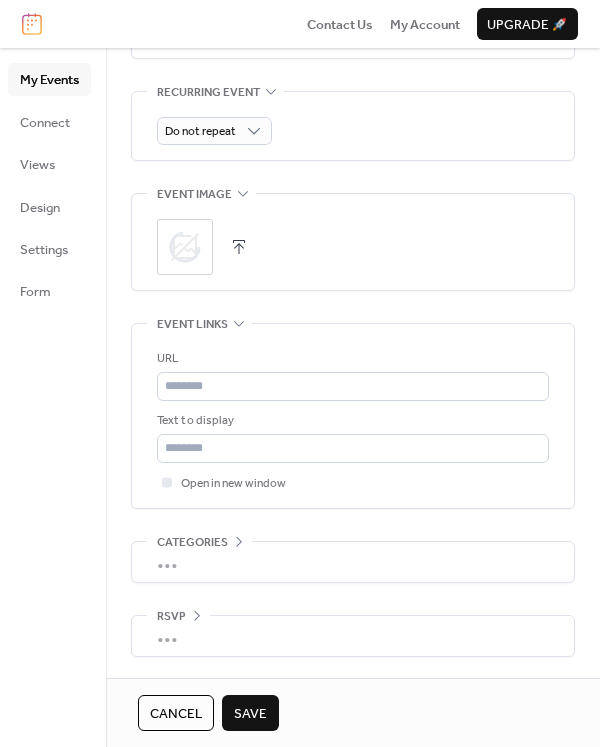 scroll, scrollTop: 927, scrollLeft: 0, axis: vertical 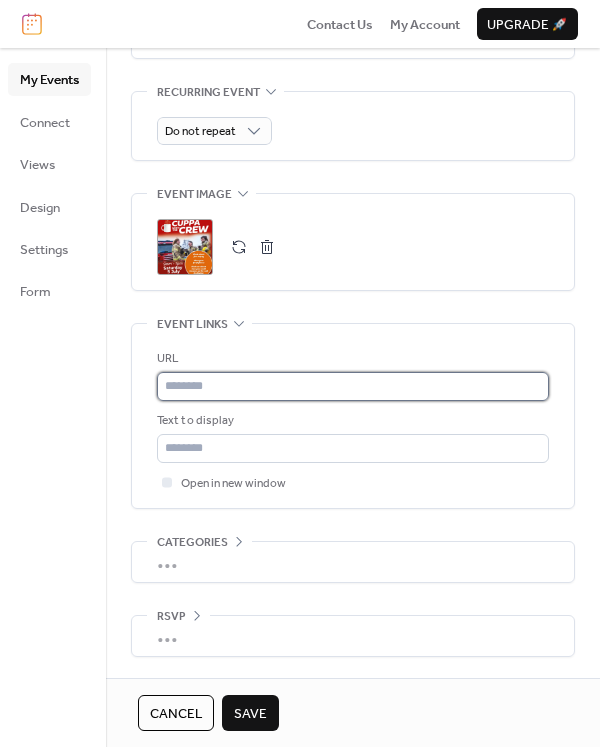 click at bounding box center (353, 386) 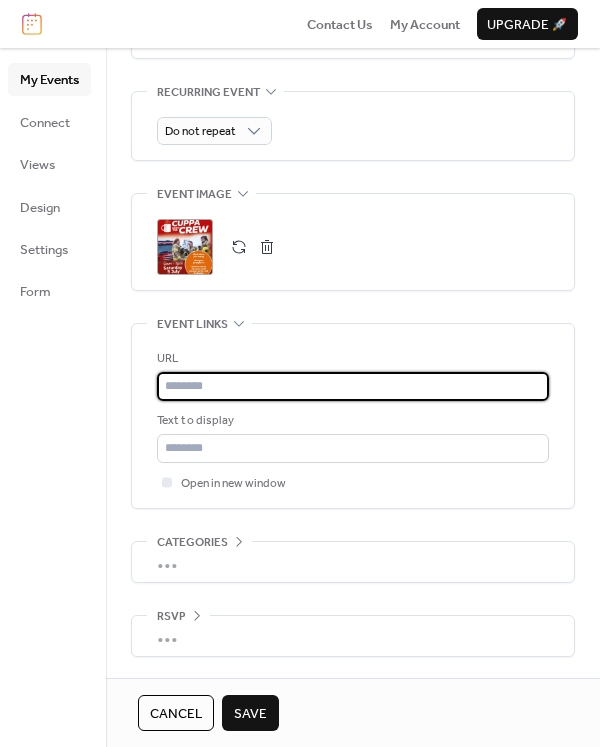 paste on "**********" 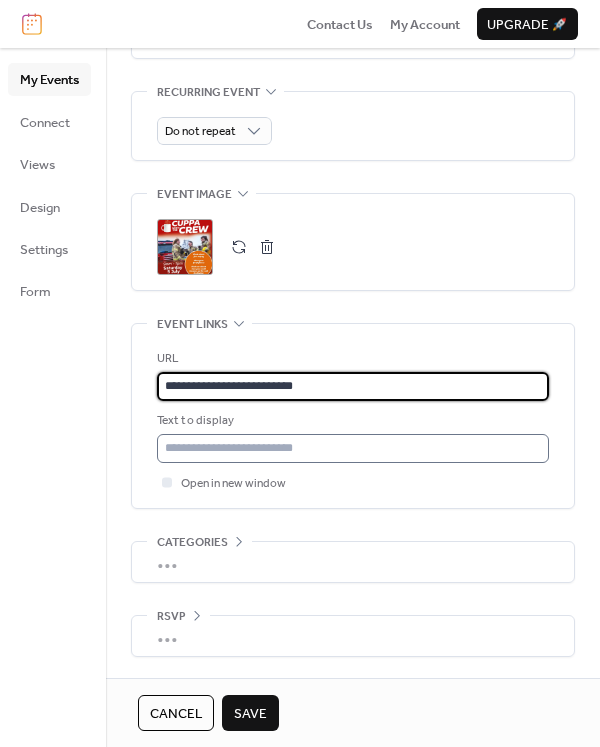 type on "**********" 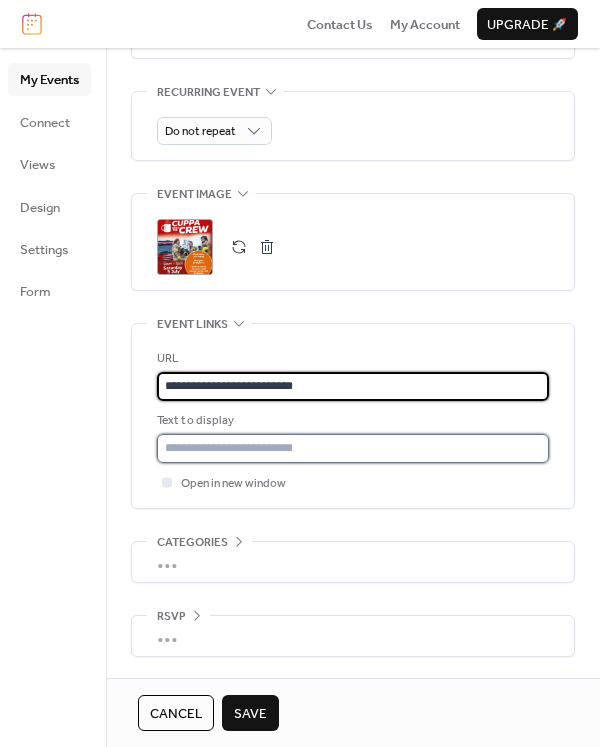 click at bounding box center [353, 448] 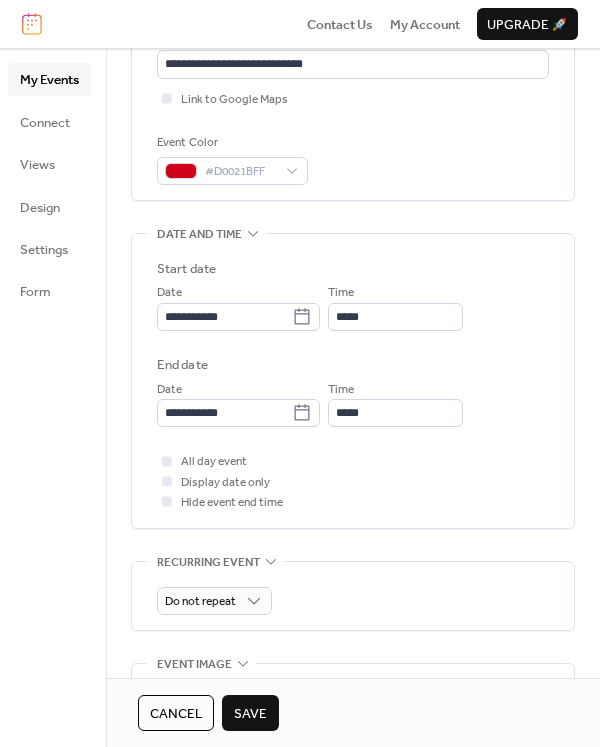 scroll, scrollTop: 267, scrollLeft: 0, axis: vertical 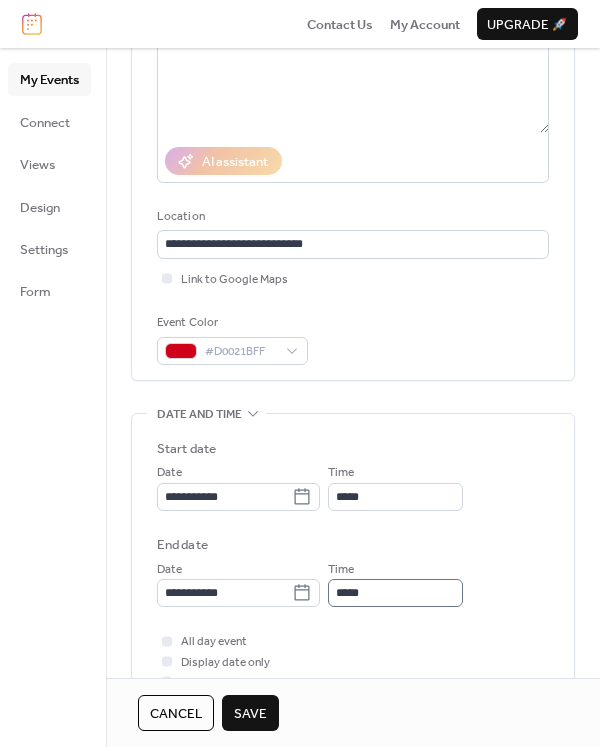 type on "**********" 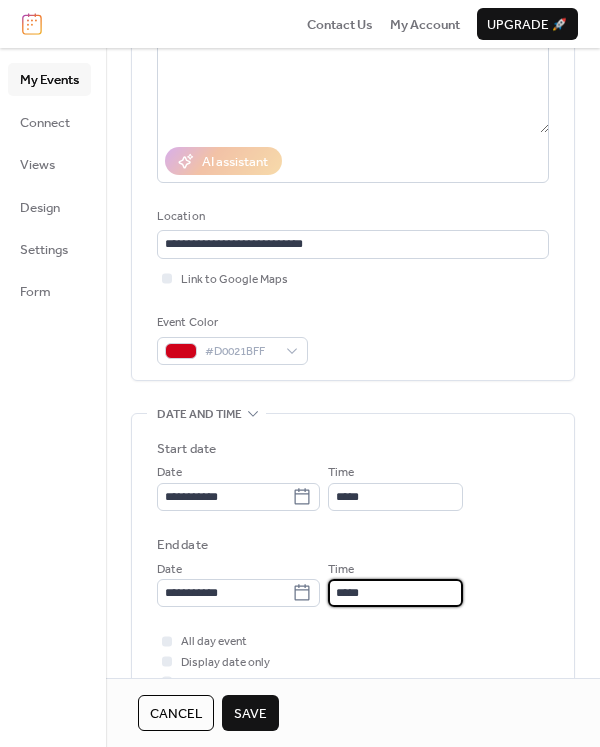 click on "*****" at bounding box center (395, 593) 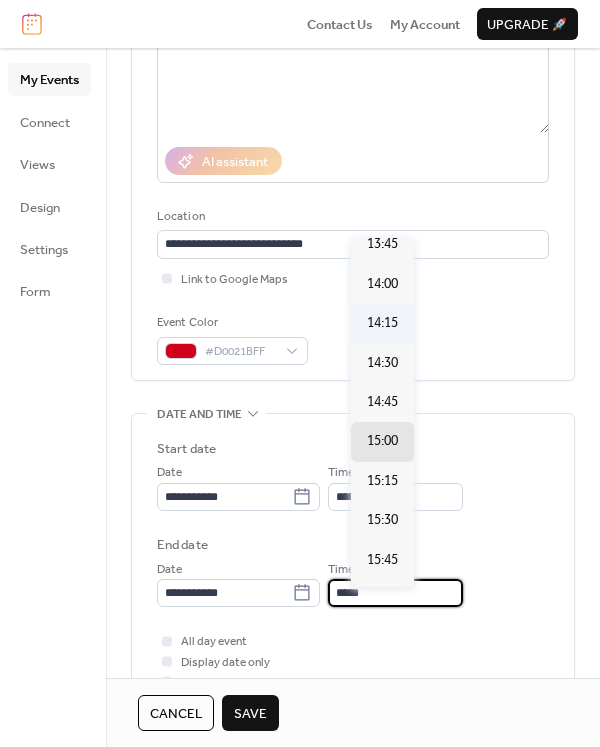 scroll, scrollTop: 529, scrollLeft: 0, axis: vertical 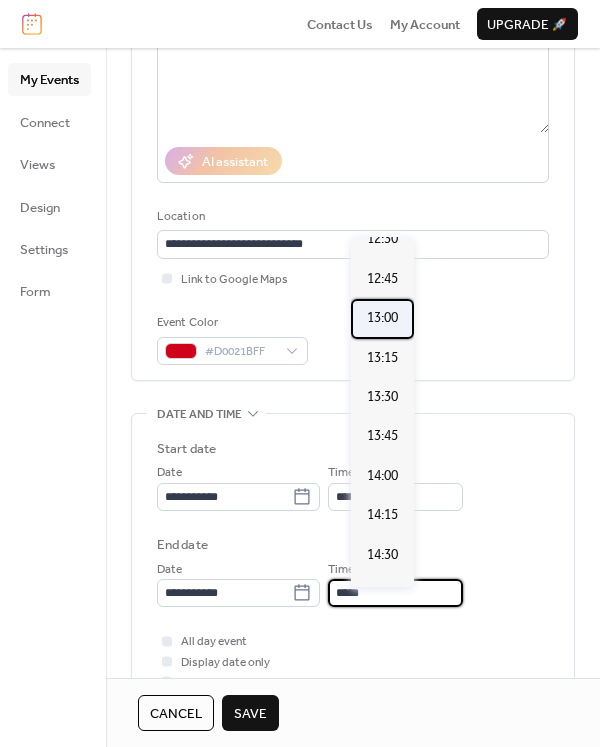 click on "13:00" at bounding box center [382, 318] 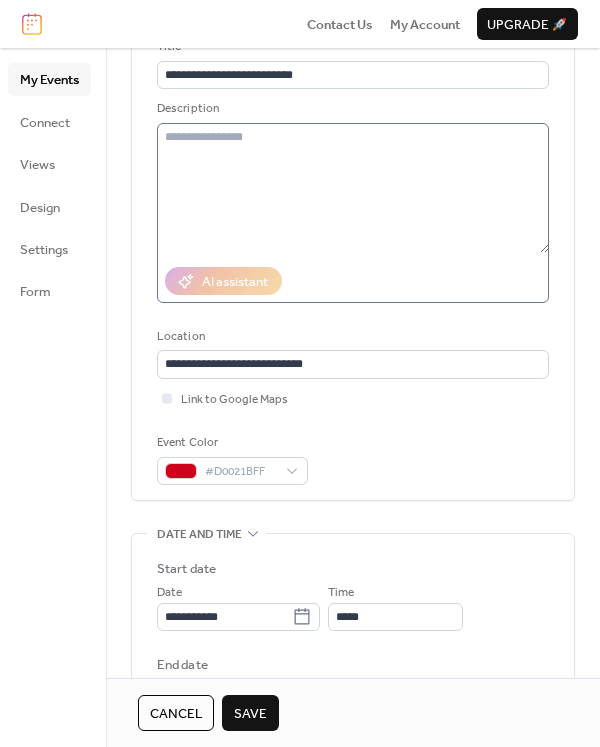 scroll, scrollTop: 27, scrollLeft: 0, axis: vertical 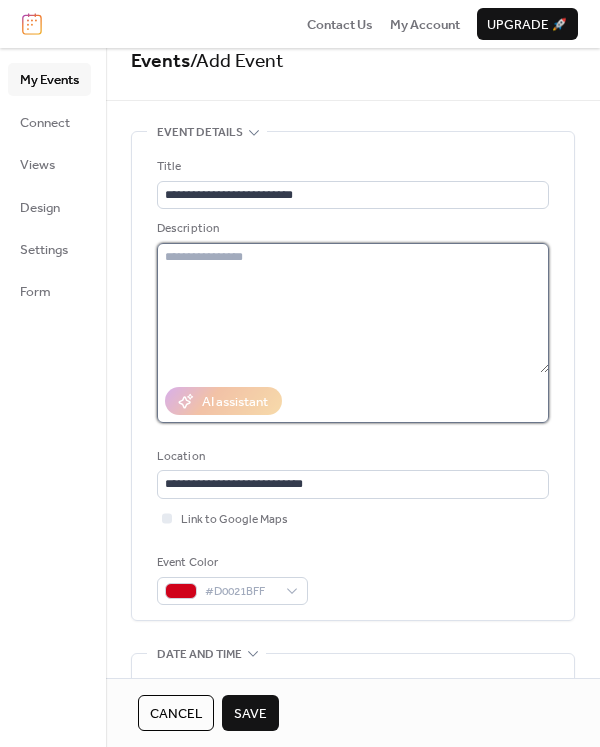click at bounding box center [353, 308] 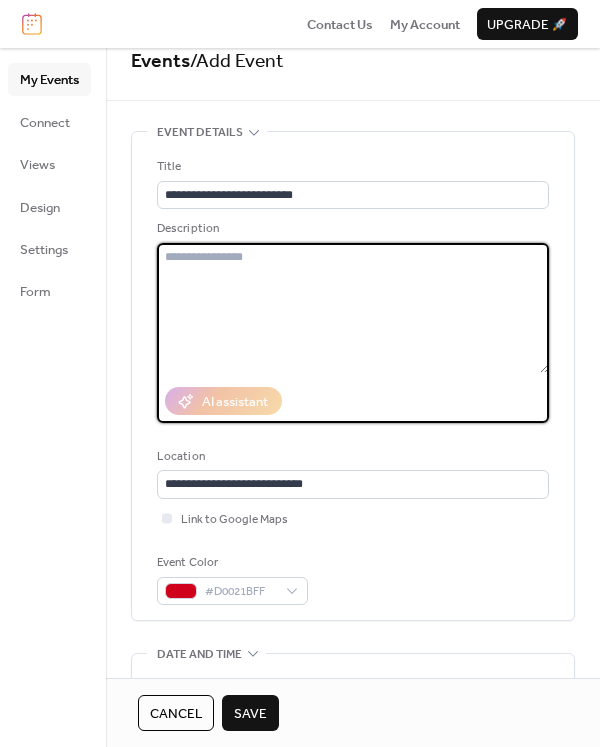 paste on "**********" 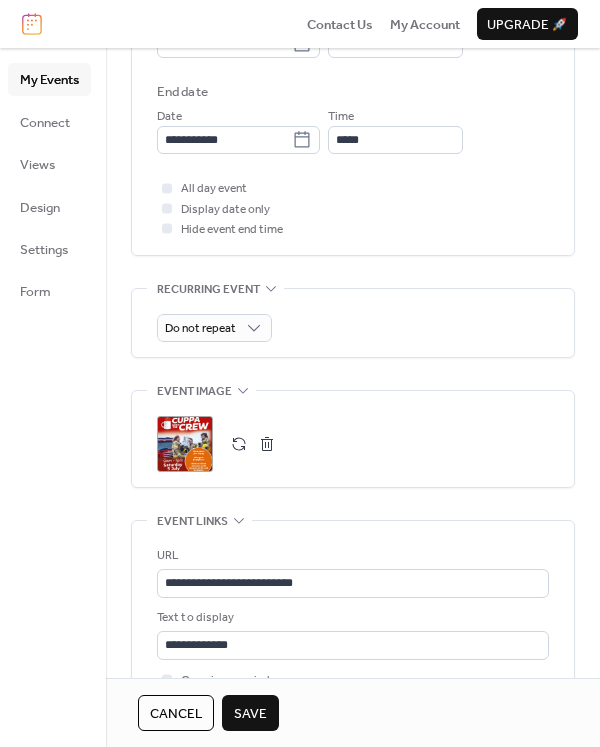 scroll, scrollTop: 927, scrollLeft: 0, axis: vertical 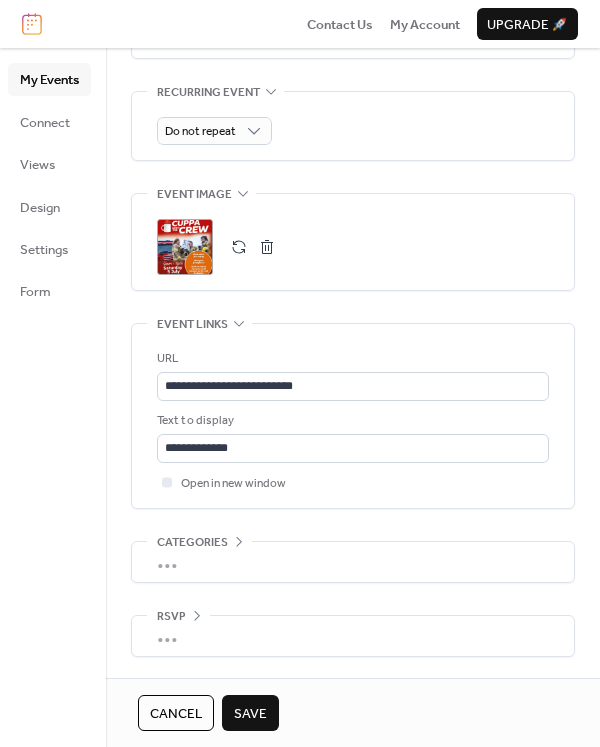 type on "**********" 